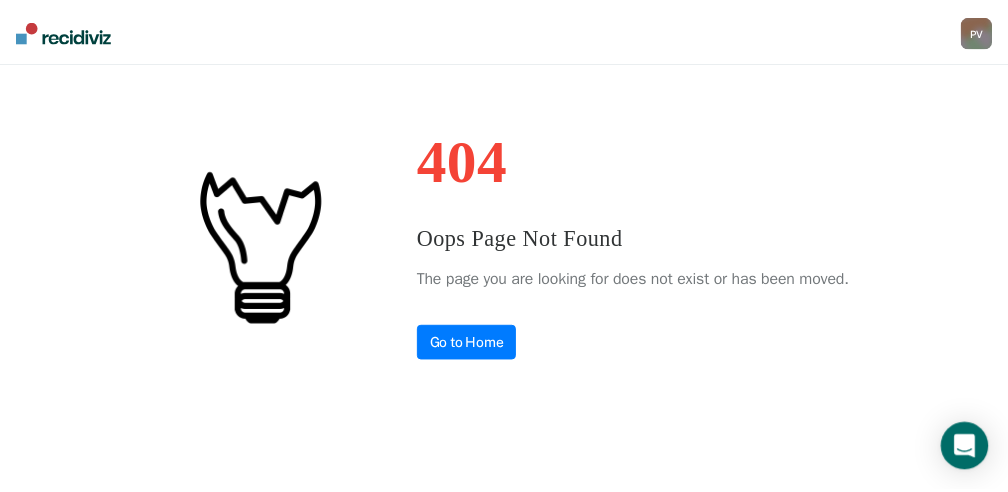 scroll, scrollTop: 0, scrollLeft: 0, axis: both 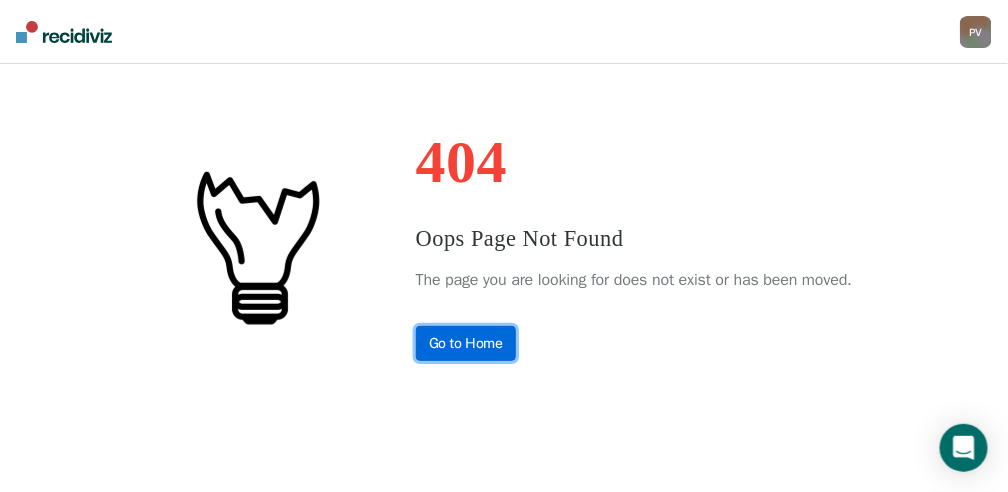 click on "Go to Home" at bounding box center [466, 343] 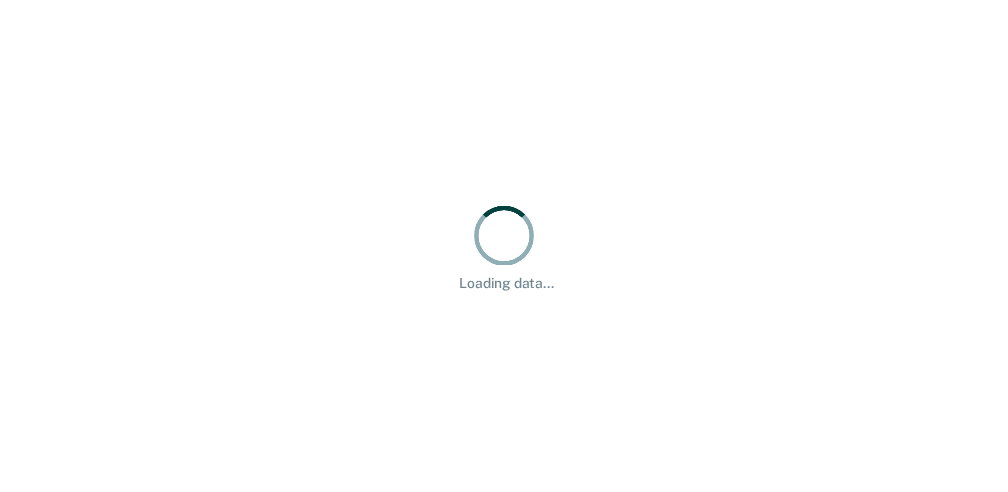 scroll, scrollTop: 0, scrollLeft: 0, axis: both 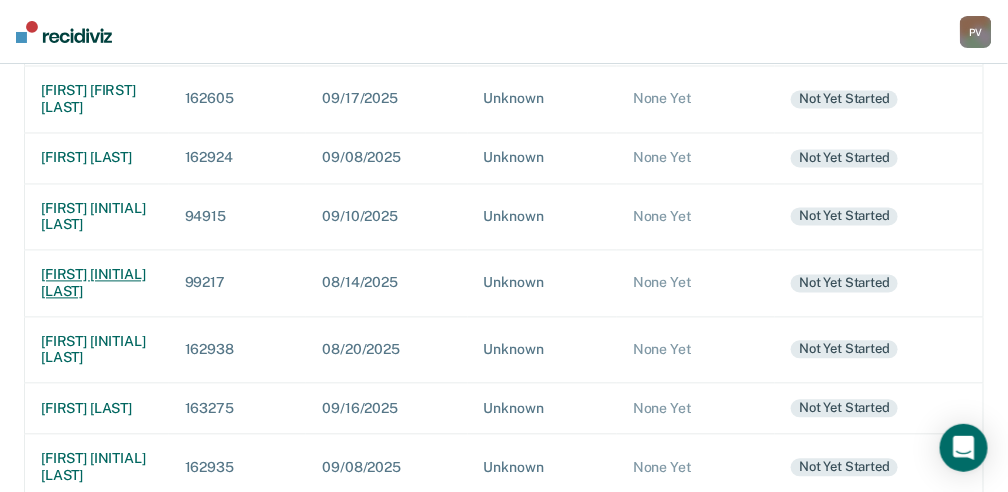click on "[FIRST] [INITIAL] [LAST]" at bounding box center [97, 284] 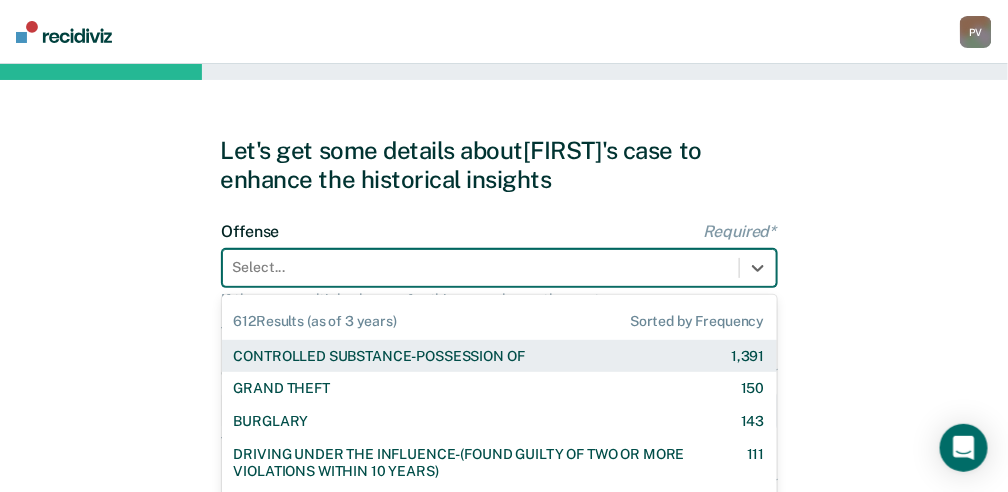 scroll, scrollTop: 151, scrollLeft: 0, axis: vertical 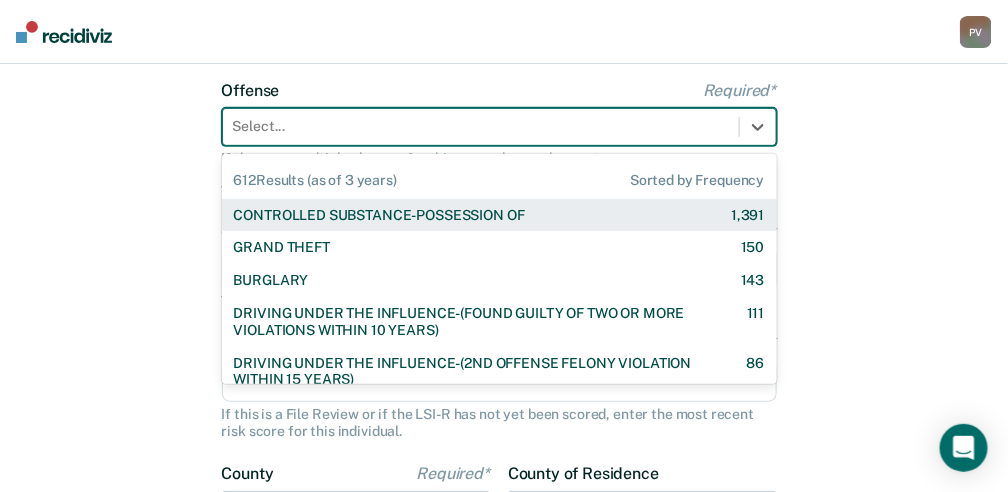 click on "612 results available. Use Up and Down to choose options, press Enter to select the currently focused option, press Escape to exit the menu, press Tab to select the option and exit the menu. Select... 612  Results (as of 3 years) Sorted by Frequency CONTROLLED SUBSTANCE-POSSESSION OF 1,391 GRAND THEFT 150 BURGLARY 143 DRIVING UNDER THE INFLUENCE-(FOUND GUILTY OF TWO OR MORE VIOLATIONS WITHIN 10 YEARS) 111 DRIVING UNDER THE INFLUENCE-(2ND OFFENSE FELONY VIOLATION WITHIN 15 YEARS) 86 POSSESSION OF A CONTROLLED SUBSTANCE WITH THE INTENT TO DELIVER 83 ASSAULT-AGGRAVATED 80 WEAPON-UNLAWFUL POSSESSION BY CONVICTED FELON 63 BATTERY-DOMESTIC VIOLENCE WITH TRAUMATIC INJURY 60 DRIVING UNDER THE INFLUENCE I18-8004 {M} 57 ELUDING A POLICE OFFICER IN A MOTOR VEHICLE 55 DRIVING UNDER THE INFLUENCE-(THIRD OR SUBSEQUENT OFFENSE) 35 FORGERY 31 PROPERTY-MALICIOUS INJURY TO PROPERTY 30 ASSAULT-DOMESTIC VIOLENCE I18-918(3)(A) {M} 29 CHILDREN-INJURY TO CHILD 28 25 24 23 DOMESTIC BATTERY OR ASSAULT -IN THE PRESENCE OF A CHILD 23 9" at bounding box center [499, 127] 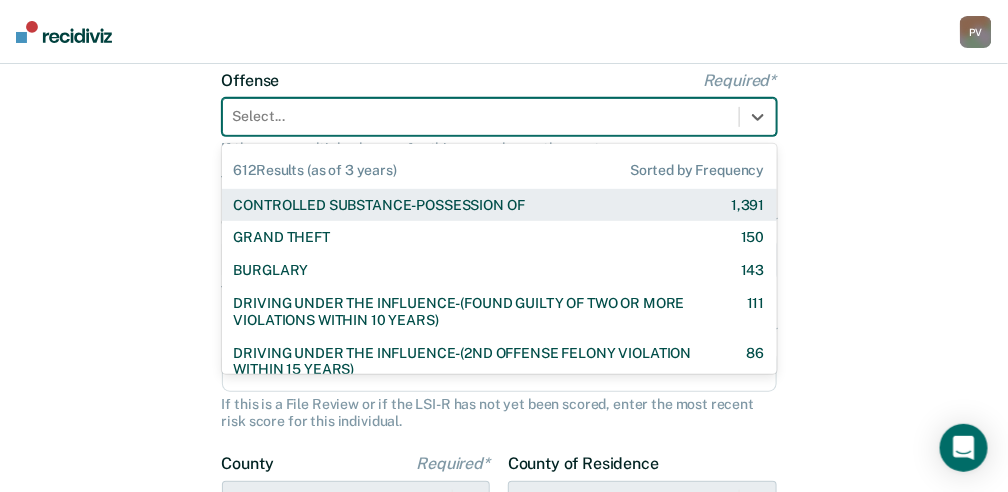 click on "CONTROLLED SUBSTANCE-POSSESSION OF" at bounding box center [379, 205] 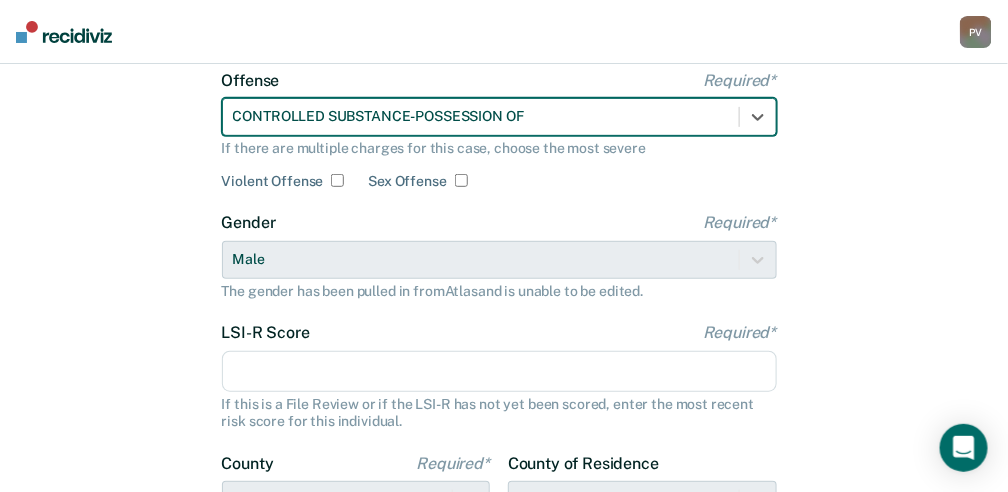 click on "LSI-R Score  Required*" at bounding box center (499, 372) 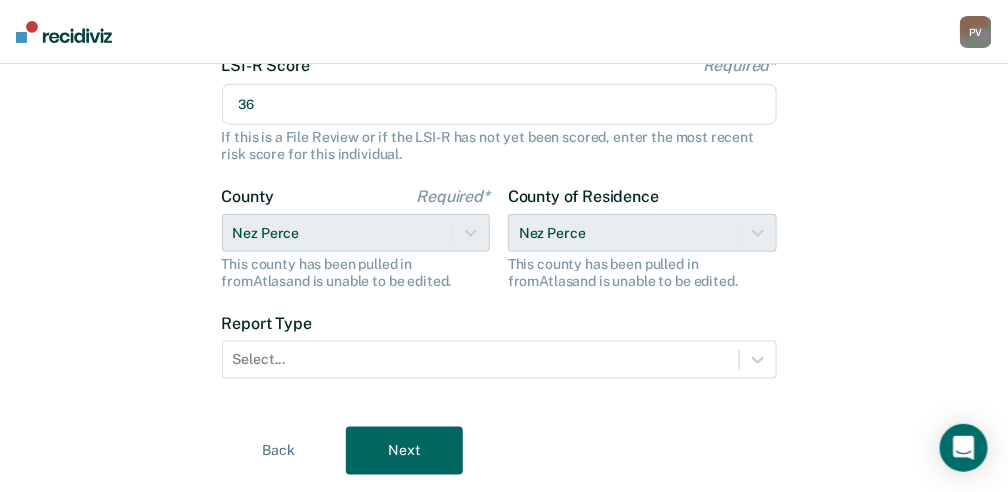 type on "36" 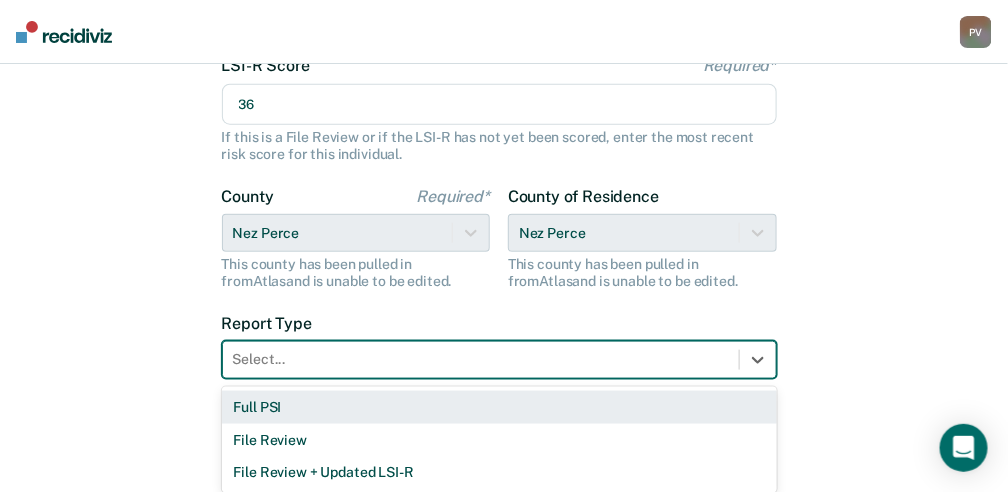 scroll, scrollTop: 426, scrollLeft: 0, axis: vertical 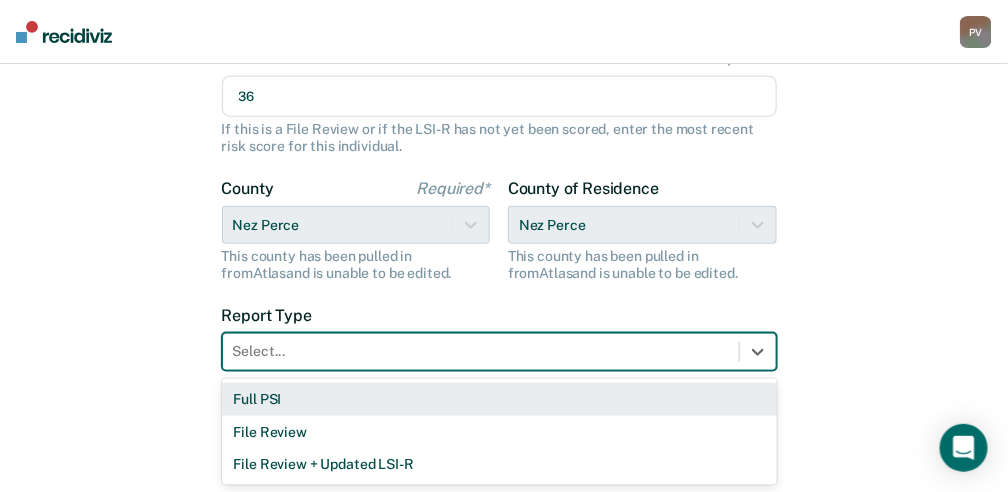 click on "Select..." at bounding box center (499, 352) 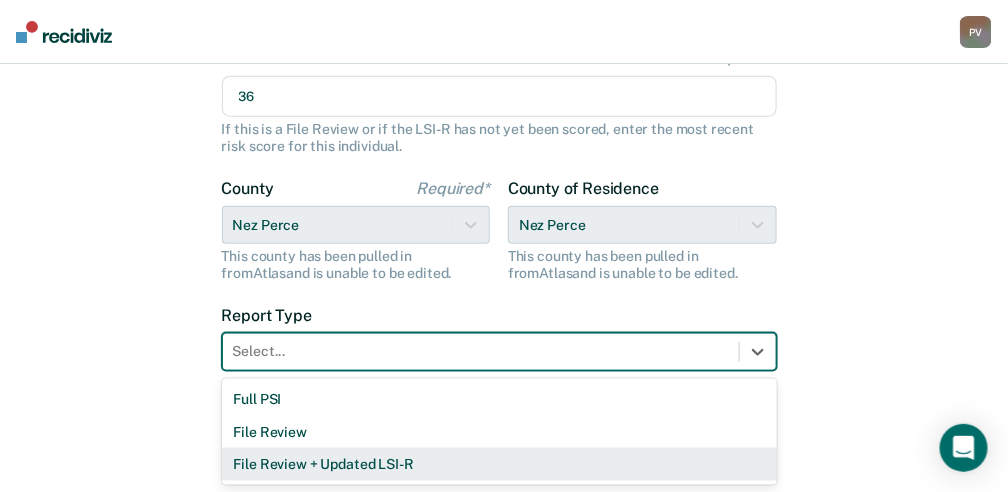 click on "File Review + Updated LSI-R" at bounding box center [499, 464] 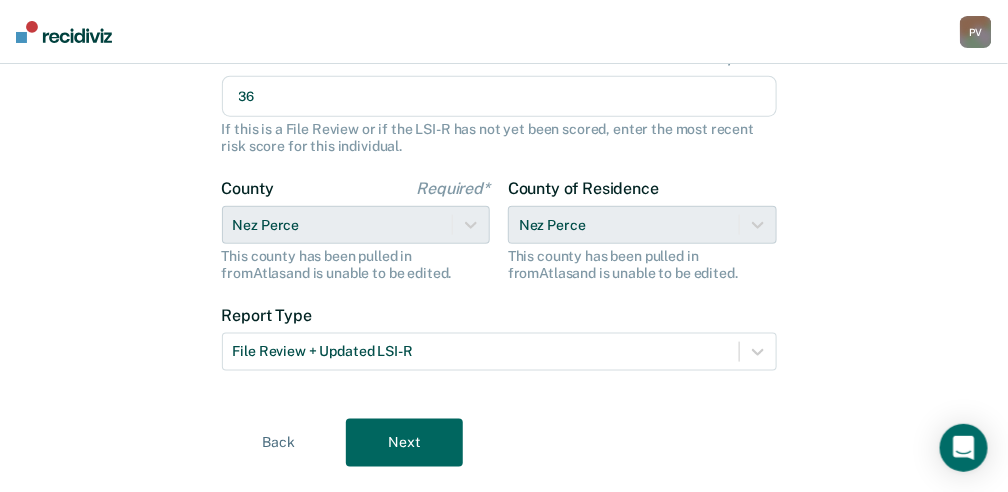 click on "Next" at bounding box center [404, 443] 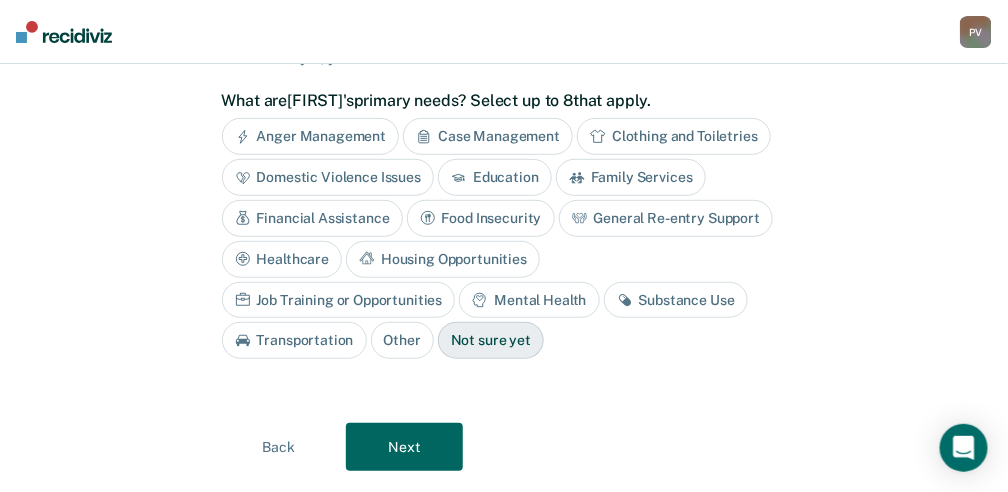 click on "Housing Opportunities" at bounding box center [443, 259] 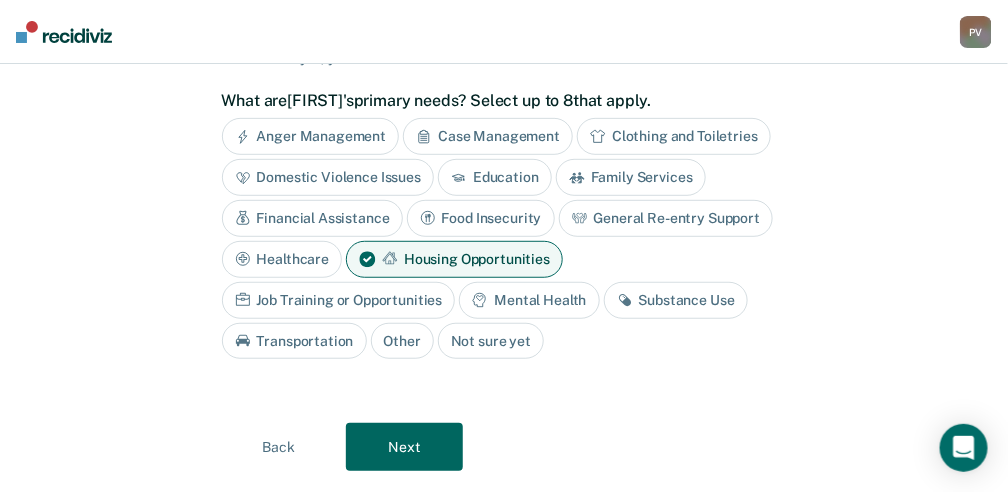 click on "Substance Use" at bounding box center [676, 300] 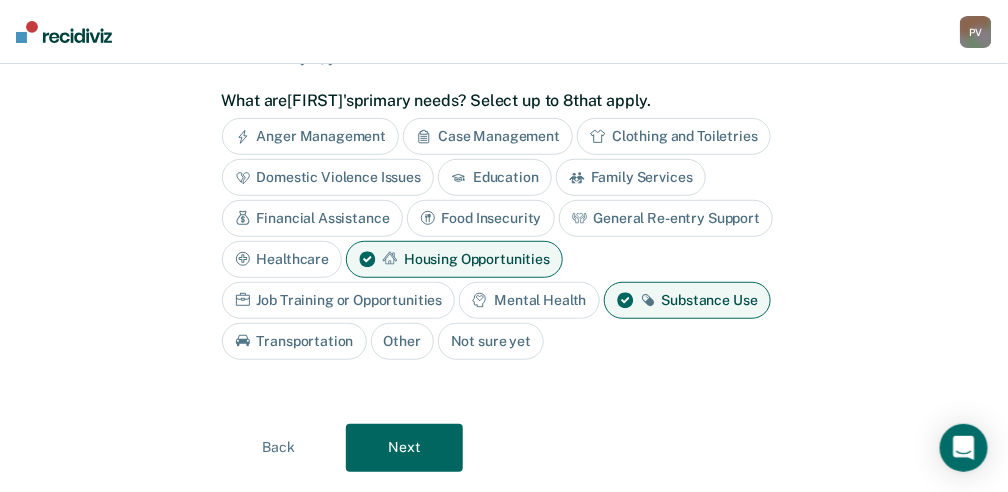 click on "Next" at bounding box center (404, 448) 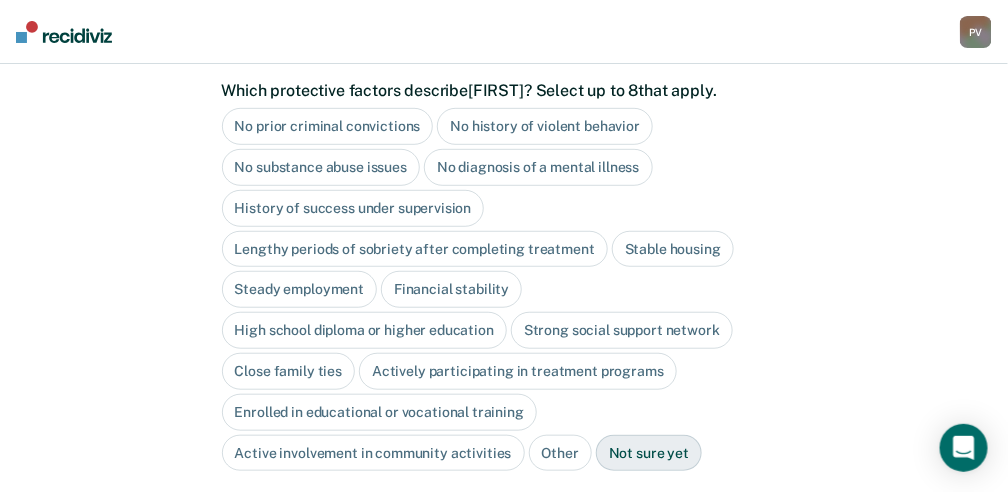 scroll, scrollTop: 174, scrollLeft: 0, axis: vertical 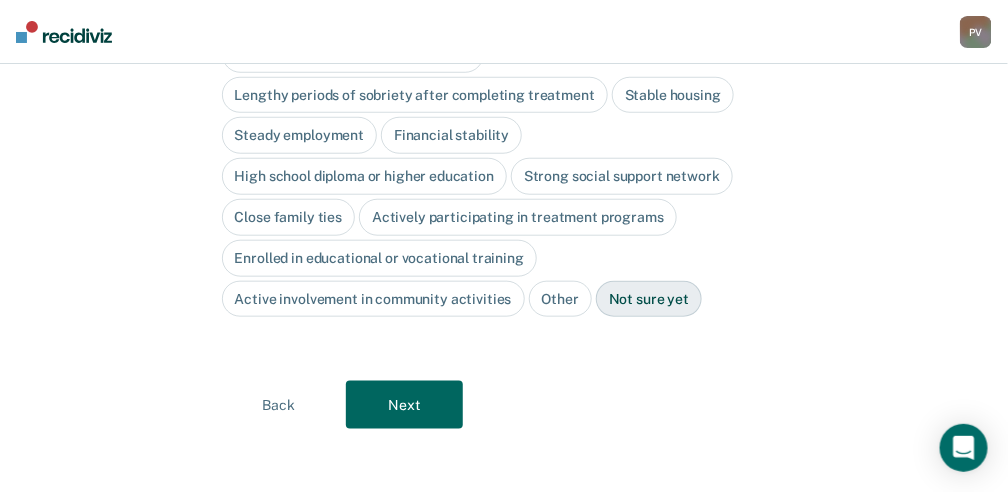 click on "Next" at bounding box center [404, 405] 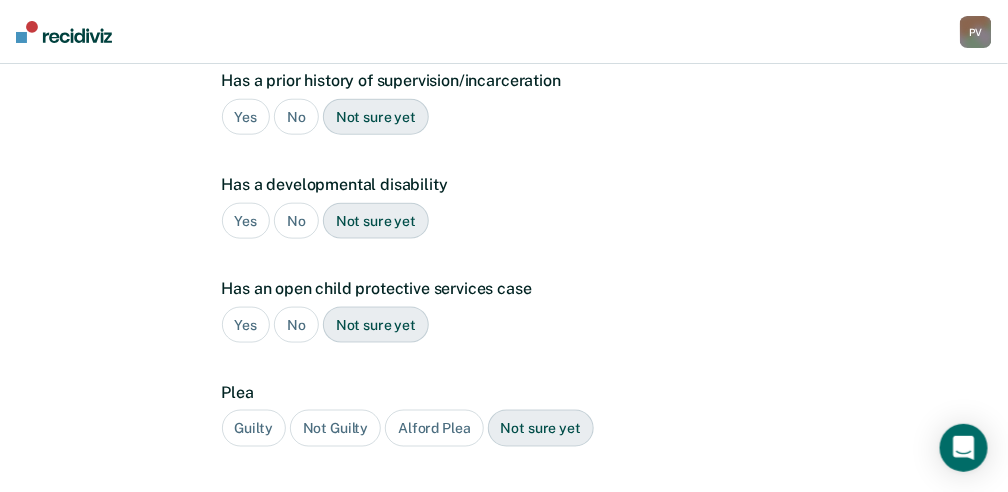 scroll, scrollTop: 555, scrollLeft: 0, axis: vertical 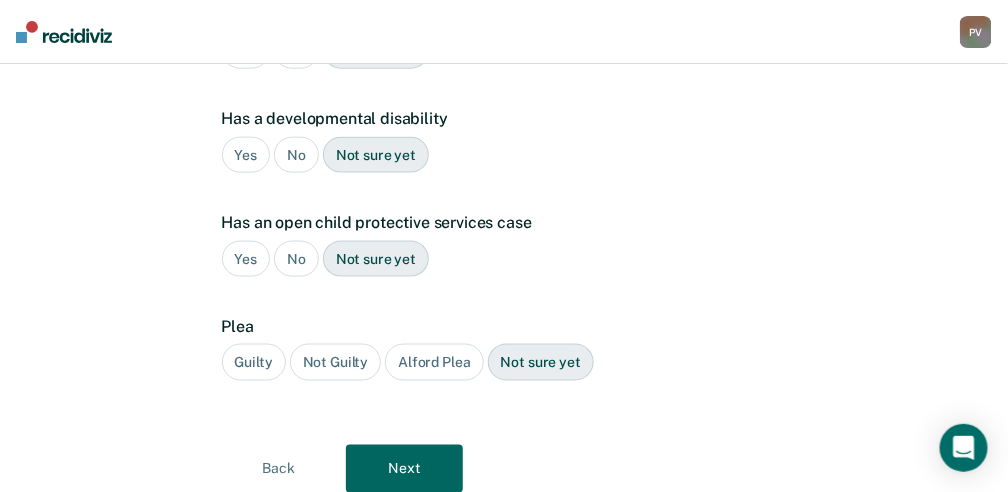 click on "Guilty" at bounding box center (254, 362) 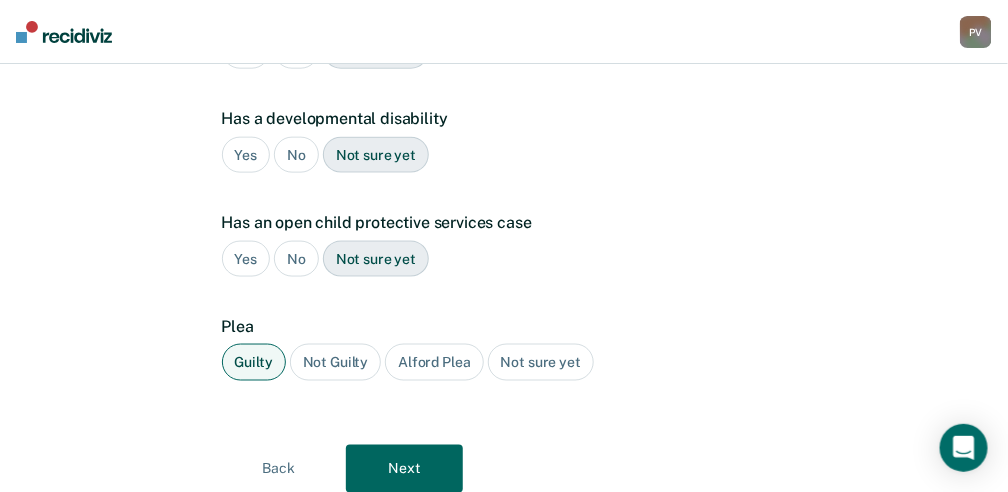 click on "Next" at bounding box center (404, 469) 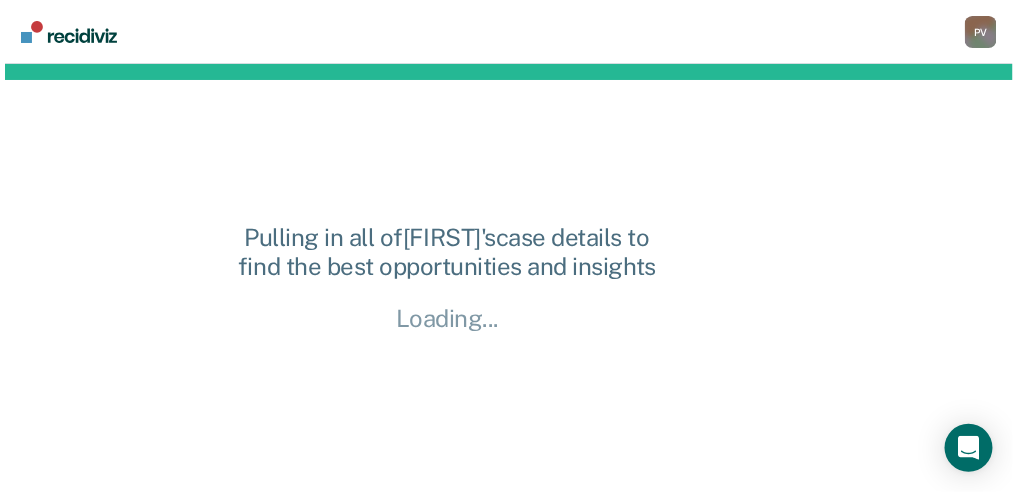 scroll, scrollTop: 0, scrollLeft: 0, axis: both 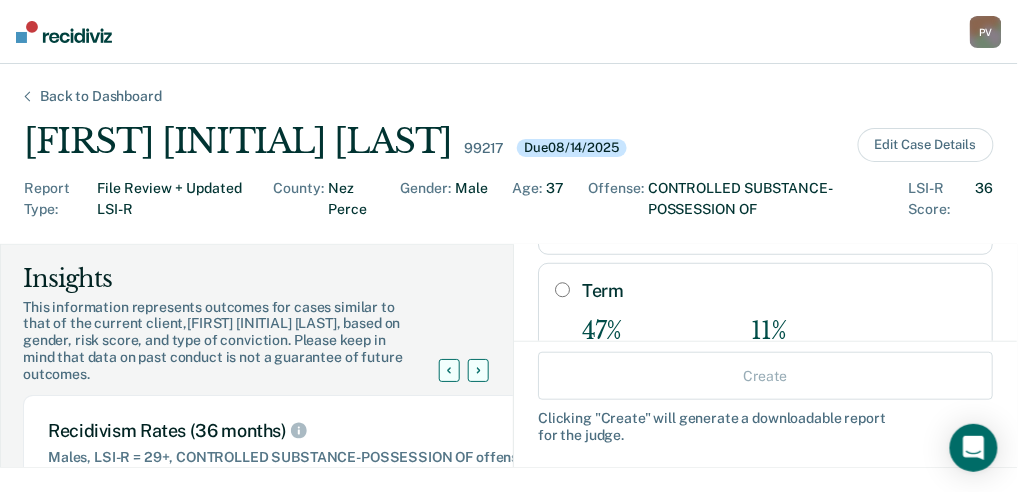 click on "Term" at bounding box center (562, 290) 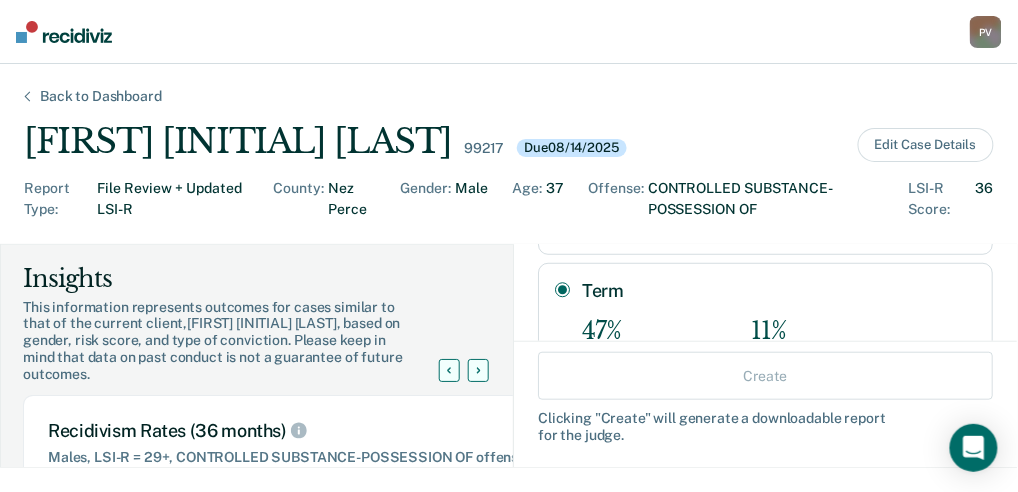 radio on "true" 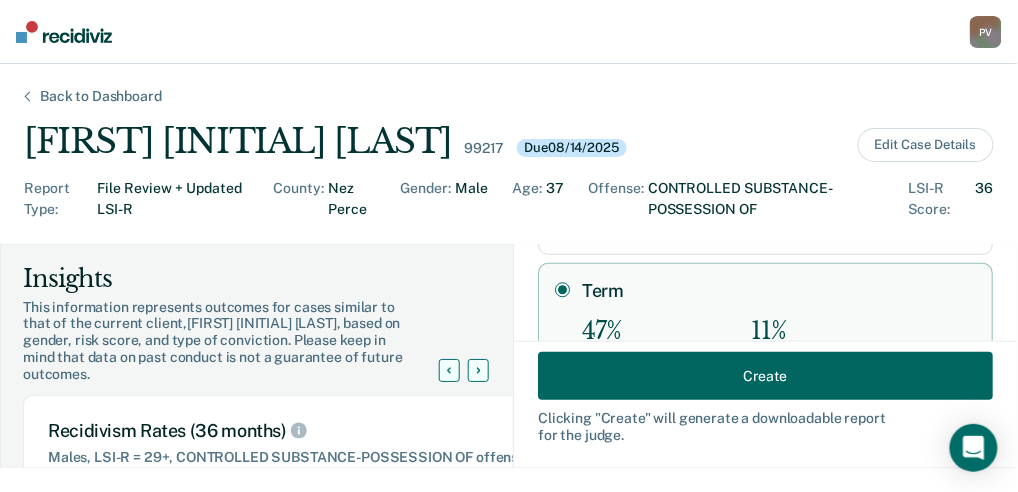 click on "Create" at bounding box center (765, 375) 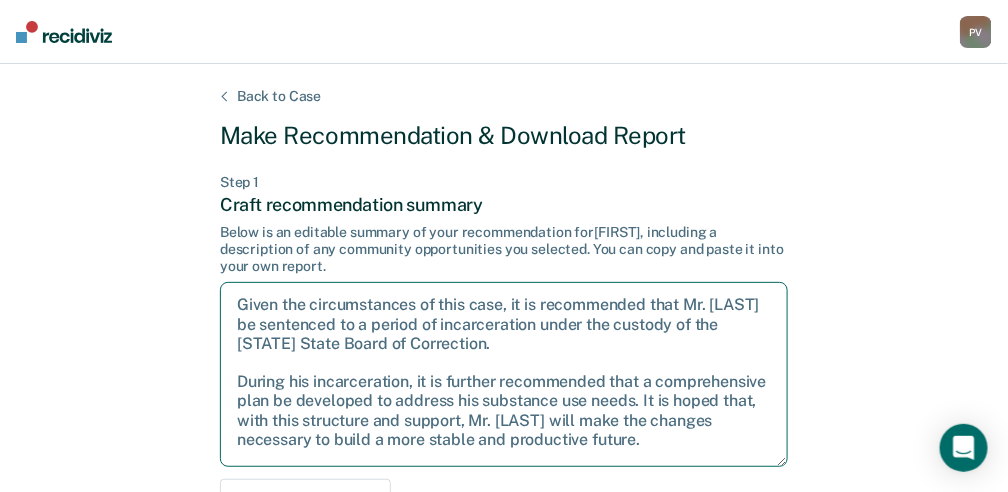 drag, startPoint x: 238, startPoint y: 304, endPoint x: 444, endPoint y: 350, distance: 211.07344 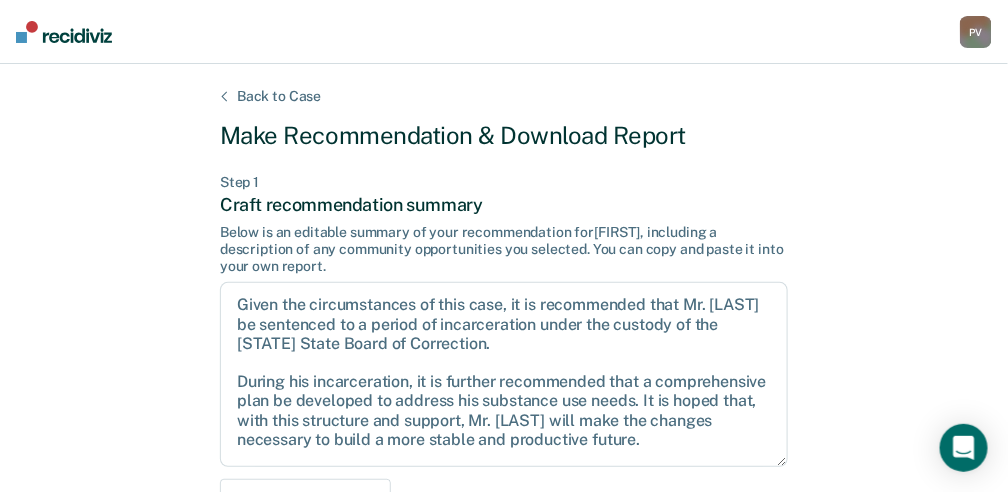 drag, startPoint x: 286, startPoint y: 319, endPoint x: 334, endPoint y: 143, distance: 182.42807 